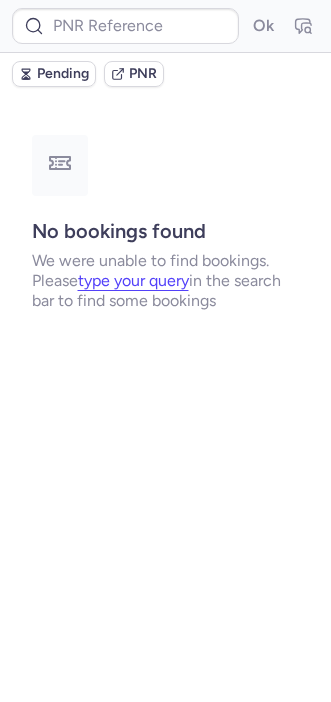 scroll, scrollTop: 0, scrollLeft: 0, axis: both 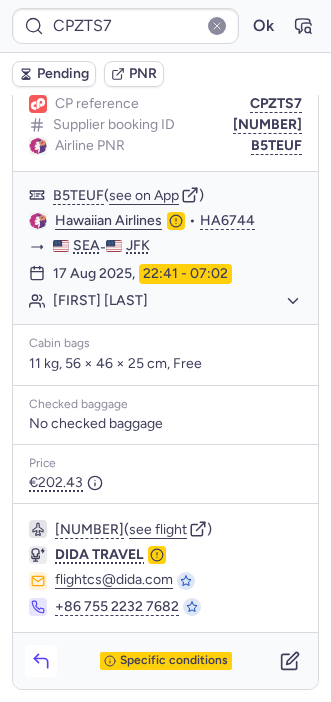 click 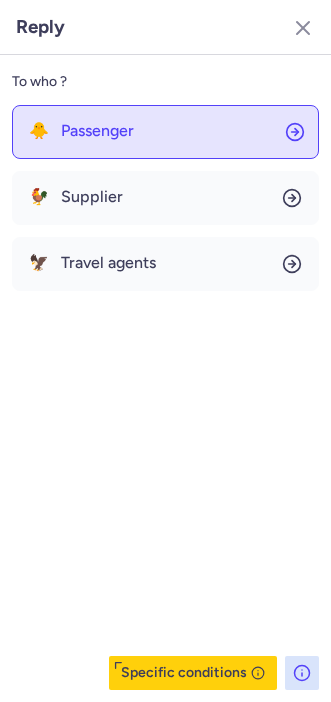 type 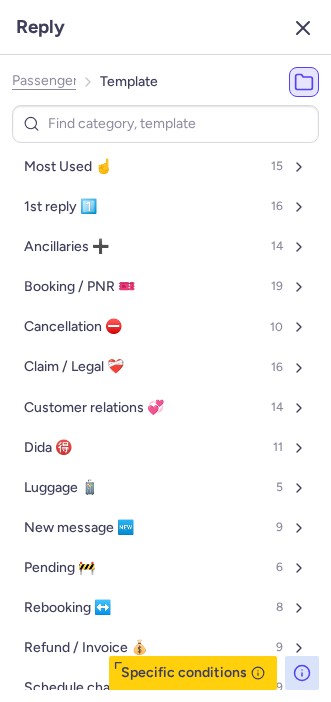 click 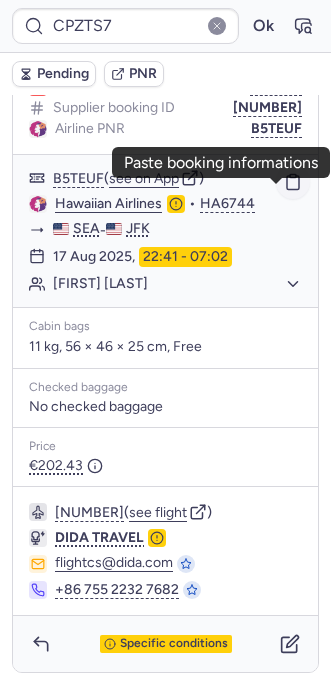 click 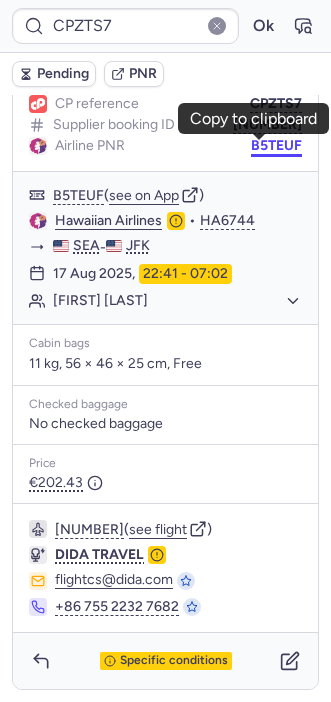 click on "B5TEUF" at bounding box center (276, 146) 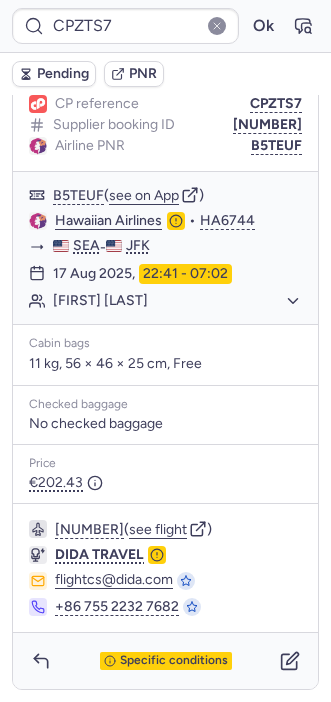 type on "CP3XBR" 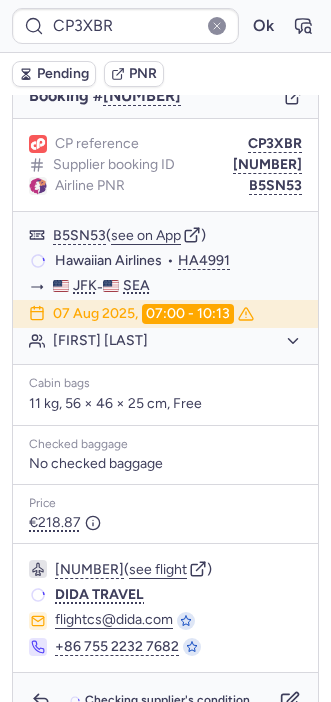 scroll, scrollTop: 206, scrollLeft: 0, axis: vertical 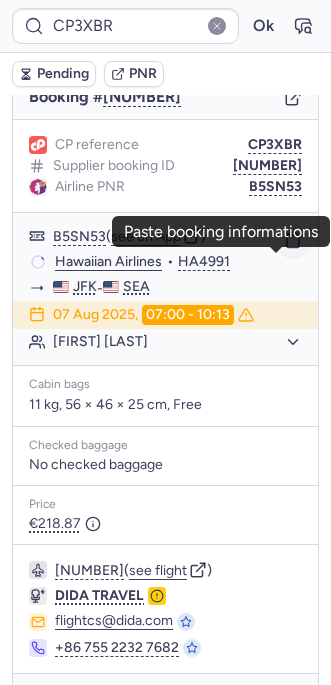 click 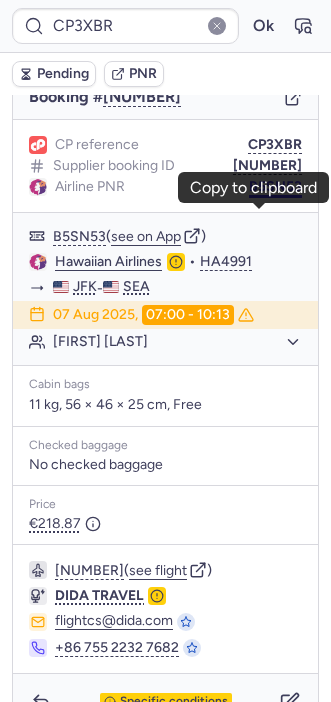 click on "B5SN53" at bounding box center [275, 187] 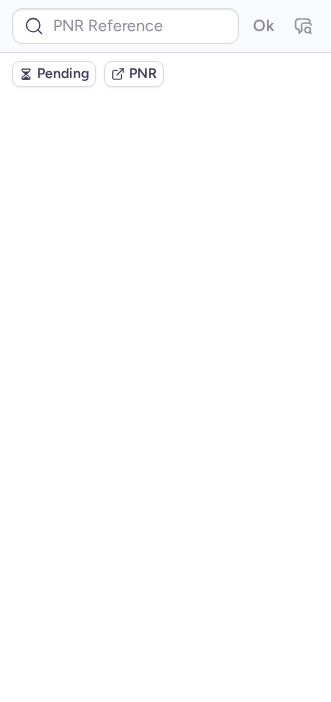 scroll, scrollTop: 0, scrollLeft: 0, axis: both 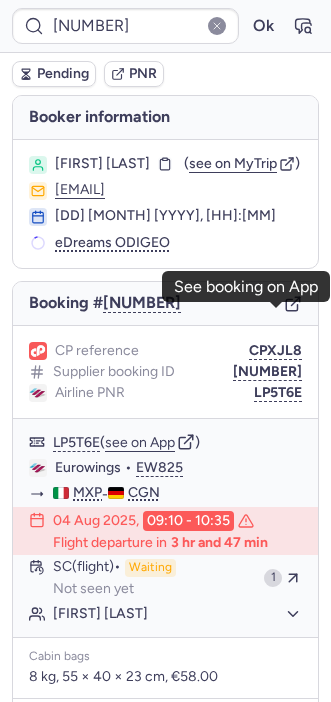 click 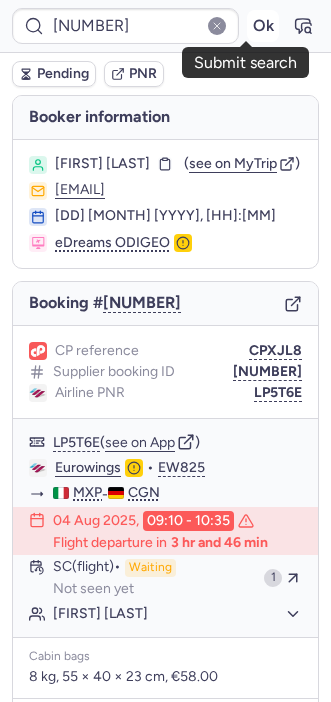 click on "Ok" at bounding box center [263, 26] 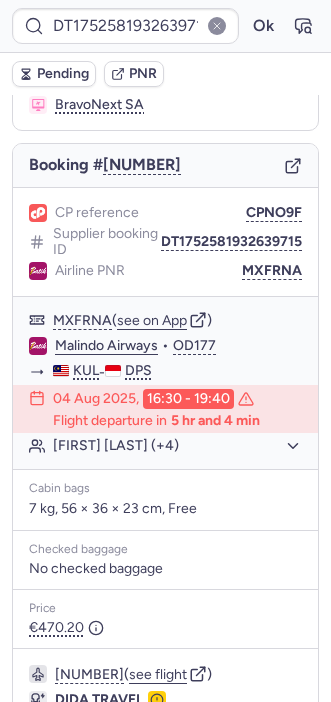 scroll, scrollTop: 0, scrollLeft: 0, axis: both 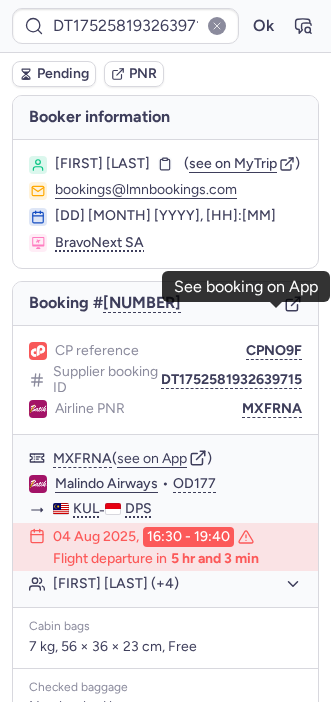 click 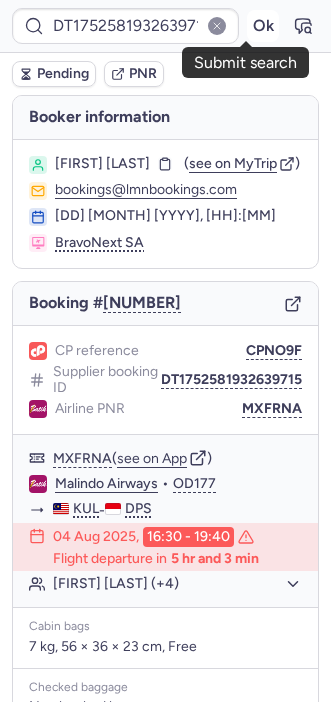 click on "Ok" at bounding box center [263, 26] 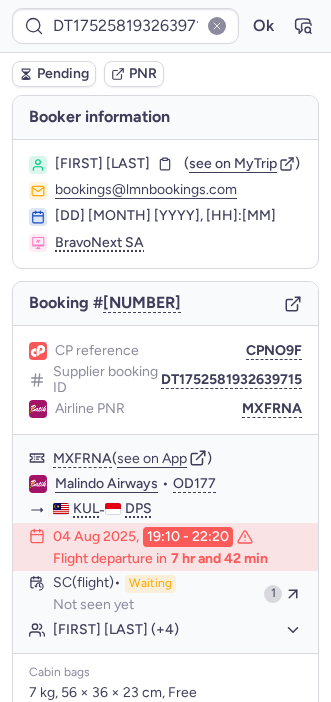 type on "CPPKC6" 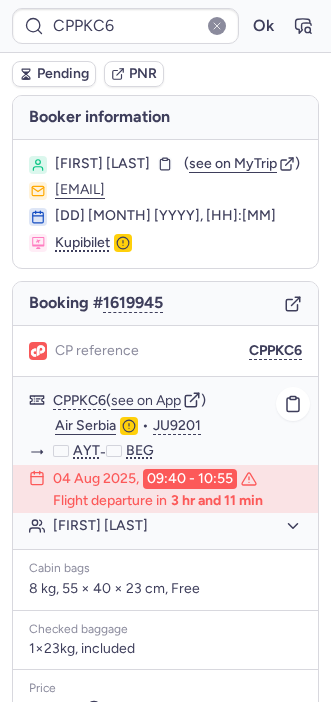 scroll, scrollTop: 237, scrollLeft: 0, axis: vertical 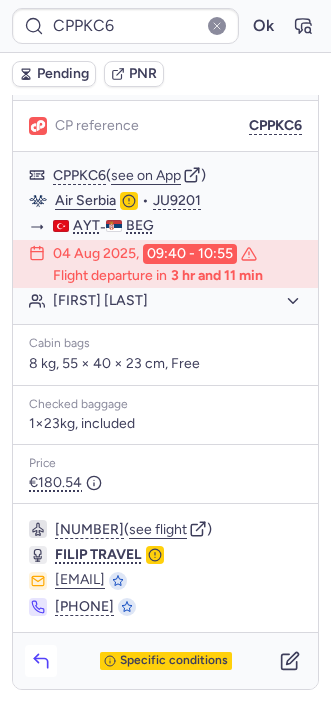 click at bounding box center (41, 661) 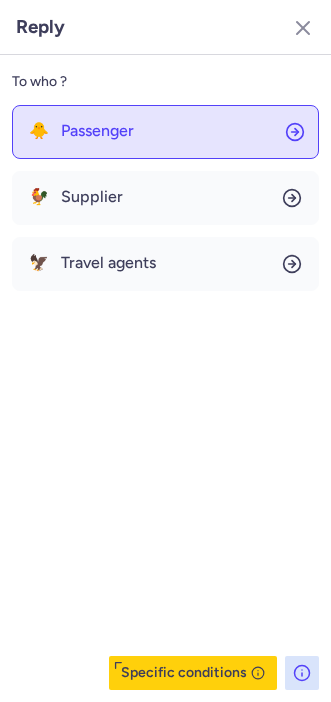click on "🐥 Passenger" 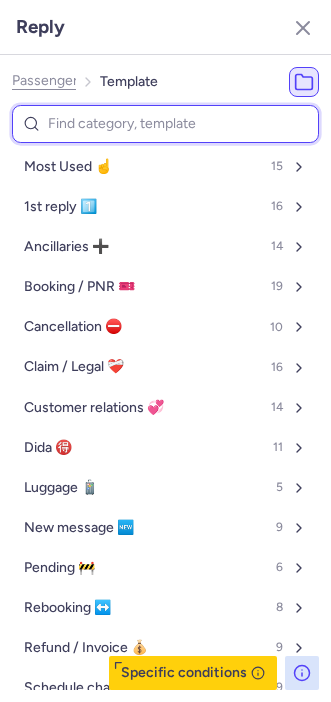 type on "g" 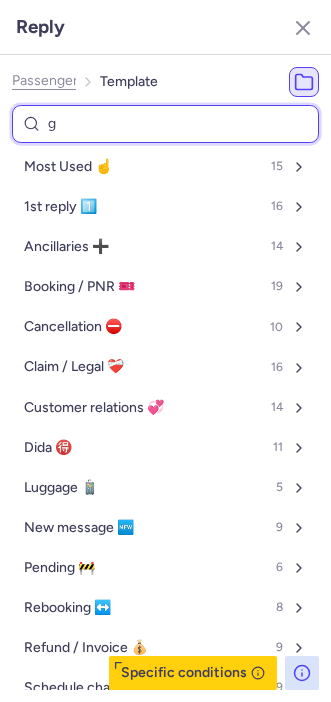 select on "en" 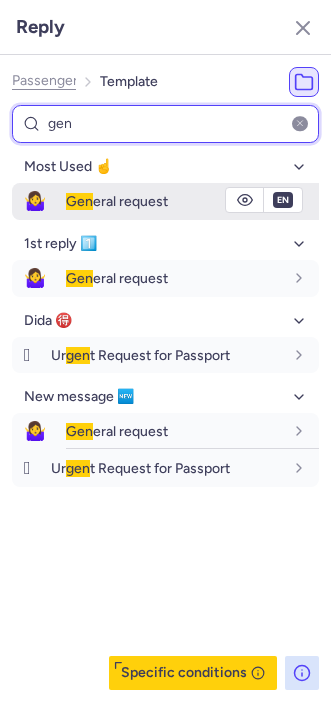type on "gen" 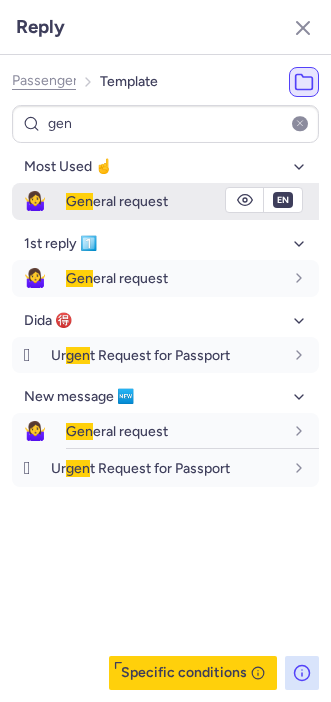 click on "Gen" at bounding box center (79, 201) 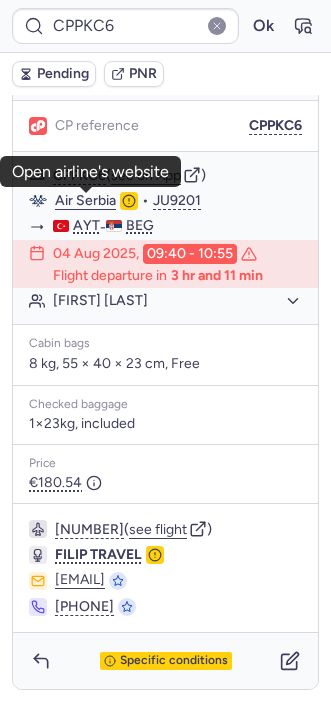type on "CPXEAQ" 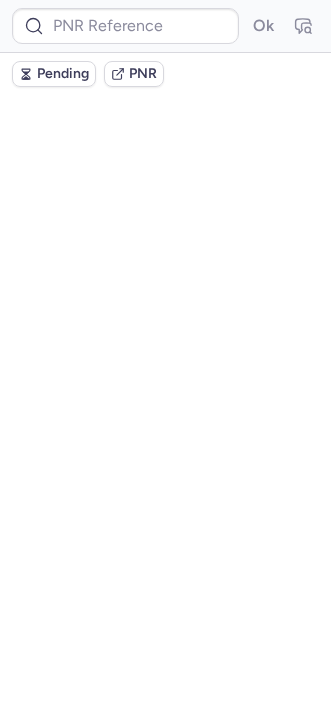 scroll, scrollTop: 0, scrollLeft: 0, axis: both 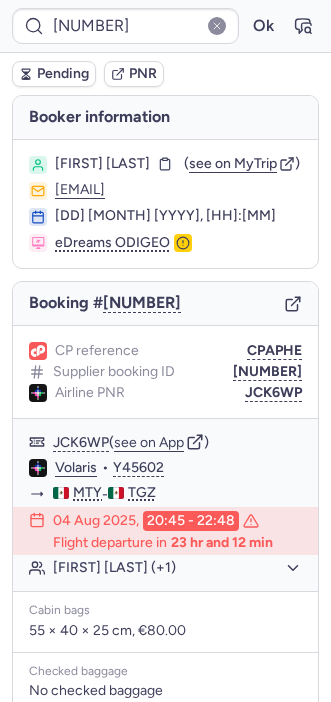 type on "CPYM7A" 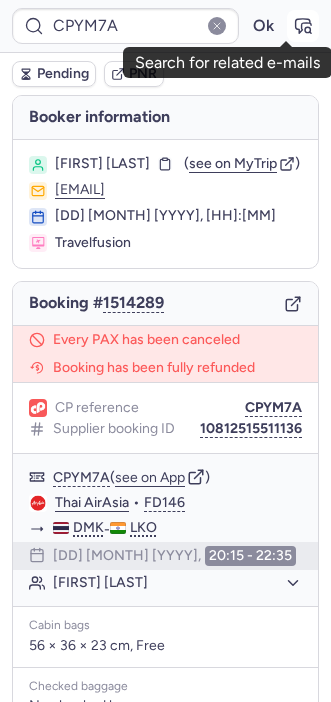 click 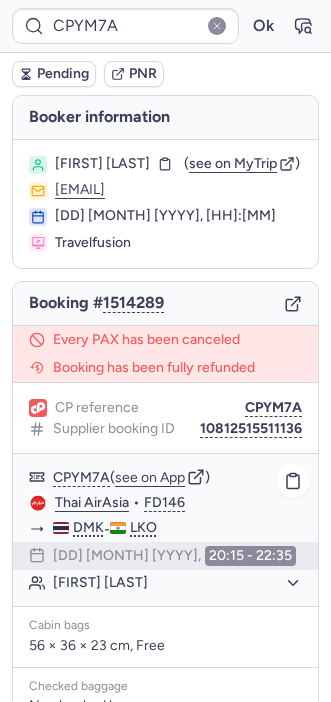 scroll, scrollTop: 358, scrollLeft: 0, axis: vertical 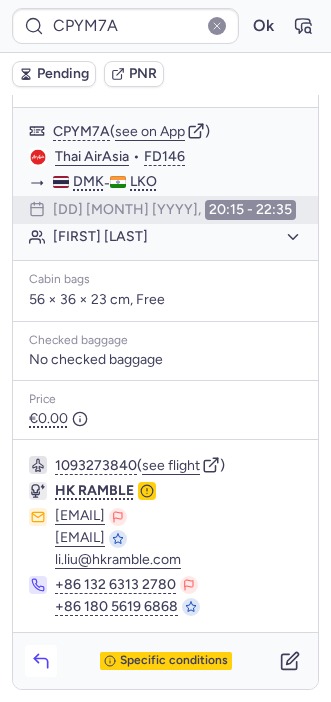 click 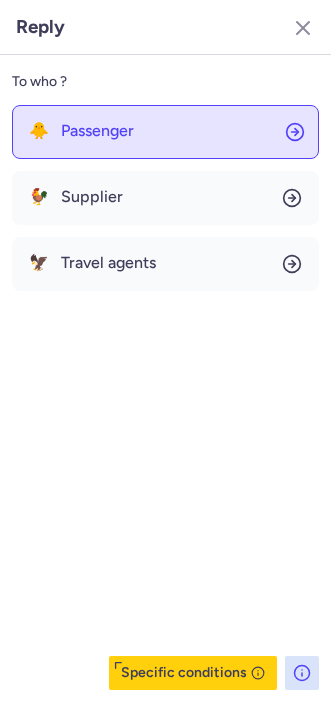 click on "🐥 Passenger" 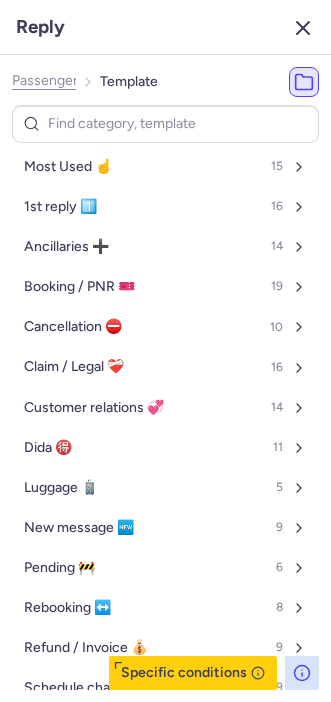 click 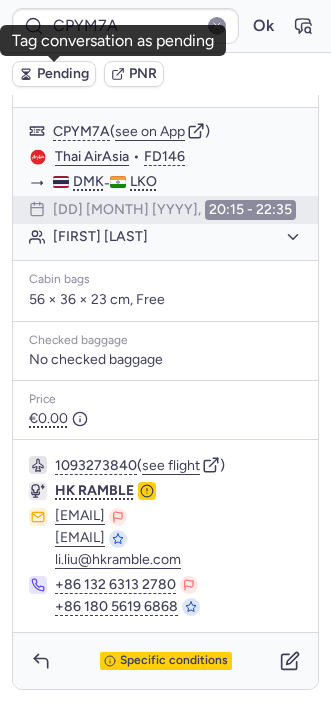 click on "Pending" at bounding box center [63, 74] 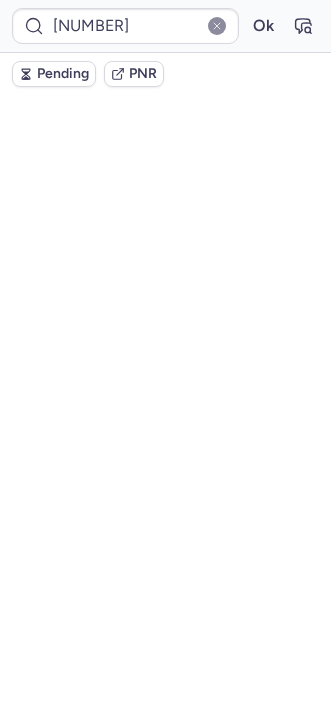 scroll, scrollTop: 0, scrollLeft: 0, axis: both 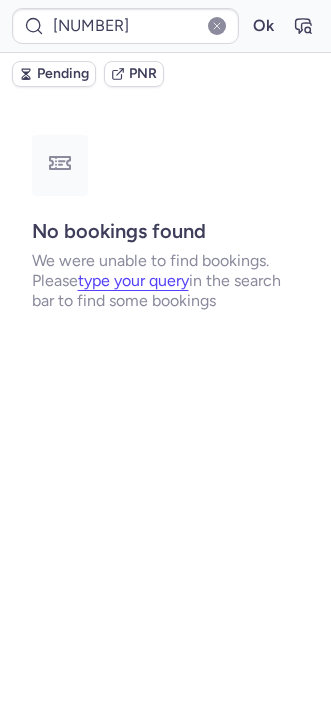 type on "CPVW9M" 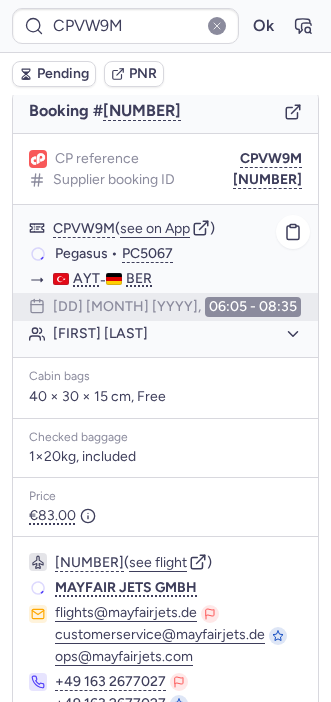 scroll, scrollTop: 322, scrollLeft: 0, axis: vertical 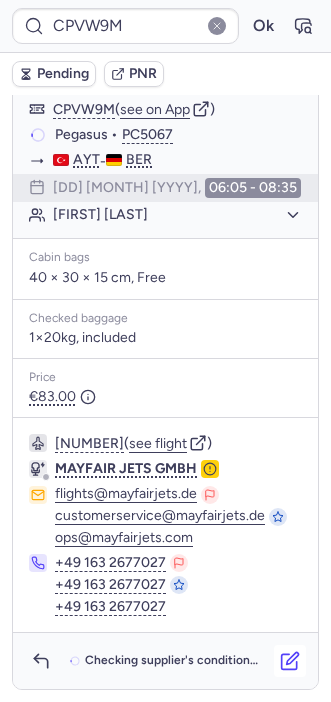 click 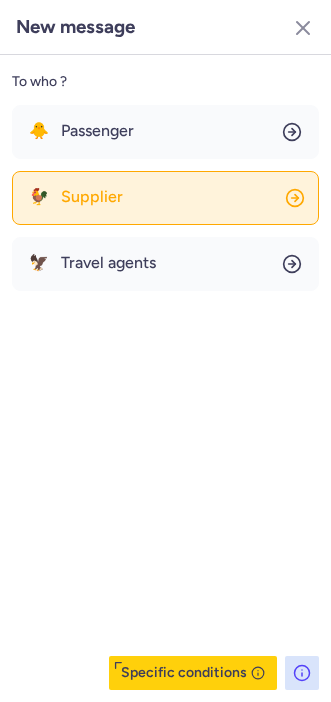 click on "🐓 Supplier" at bounding box center [76, 197] 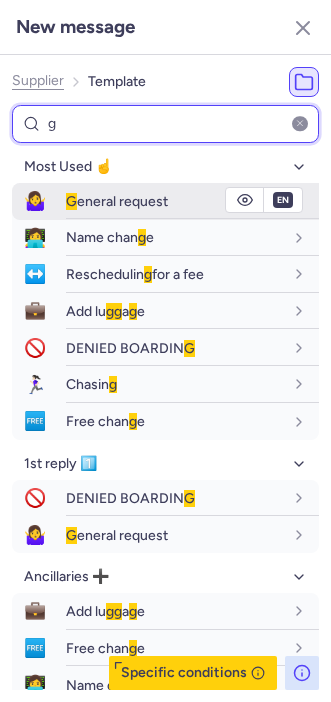 type on "g" 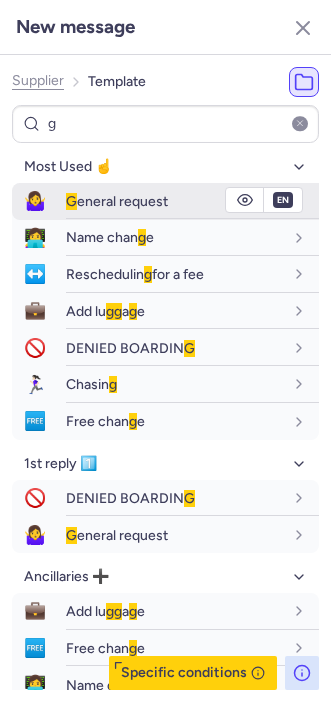 click on "🤷‍♀️ G eneral request" at bounding box center (165, 201) 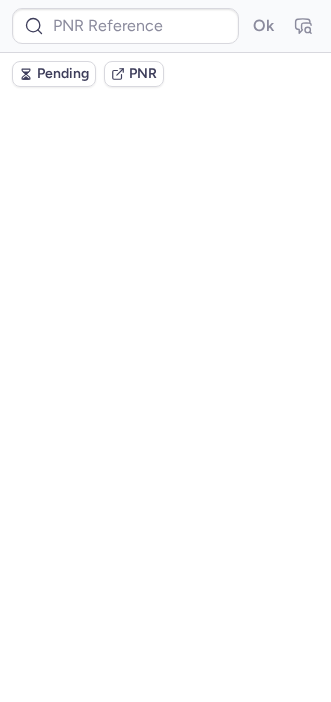 scroll, scrollTop: 0, scrollLeft: 0, axis: both 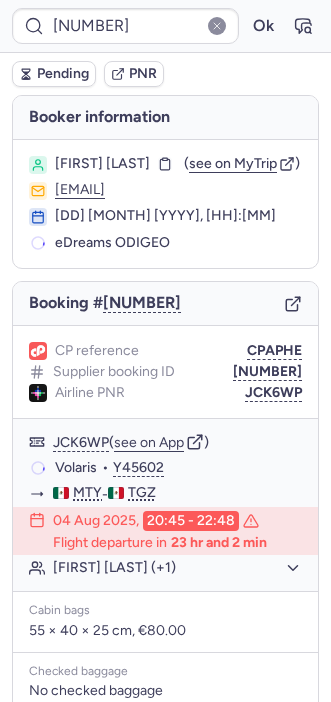 type on "CPVW9M" 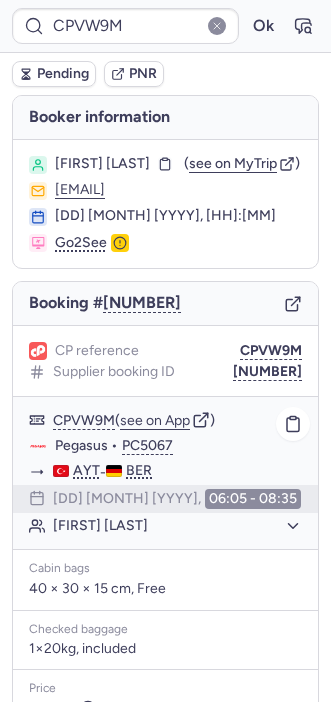 scroll, scrollTop: 322, scrollLeft: 0, axis: vertical 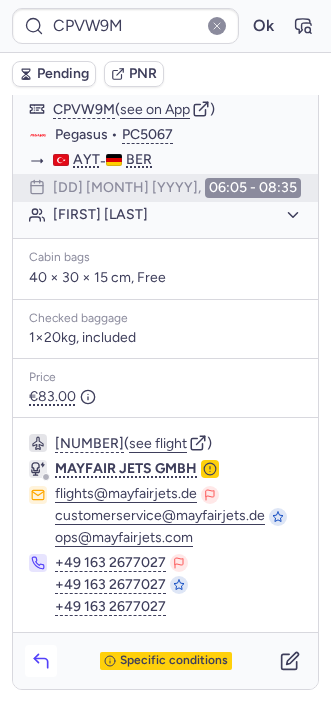 click at bounding box center (41, 661) 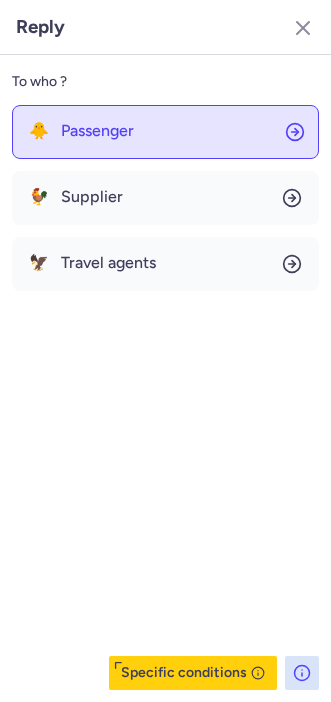 click on "Passenger" at bounding box center (97, 131) 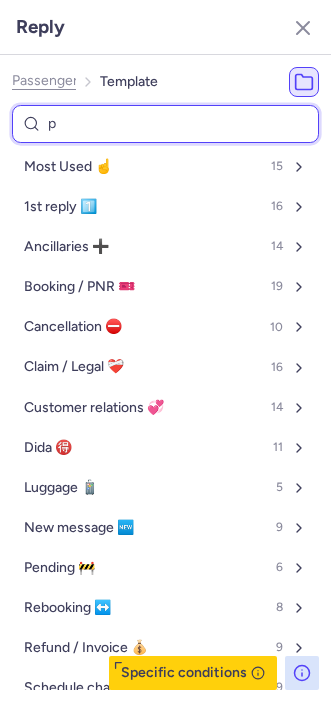 type on "pe" 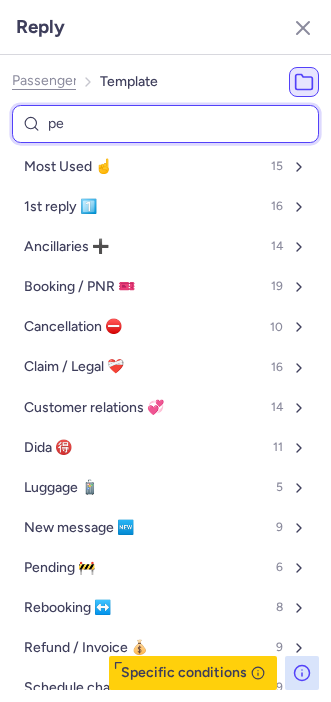 select on "en" 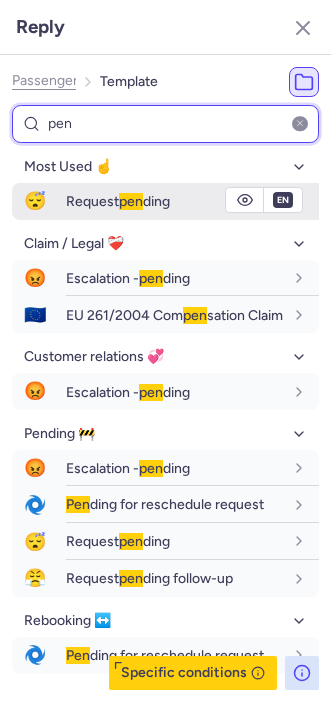 type on "pen" 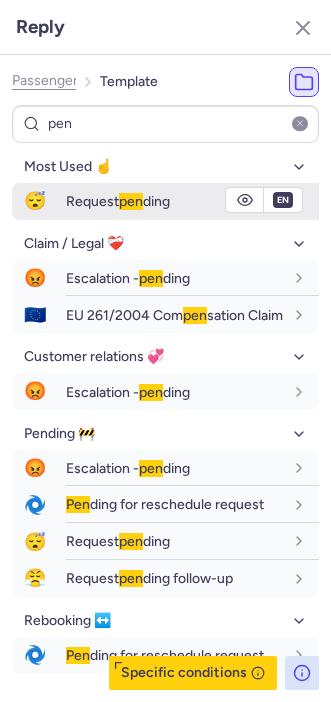 click on "Request  pen ding" at bounding box center [118, 201] 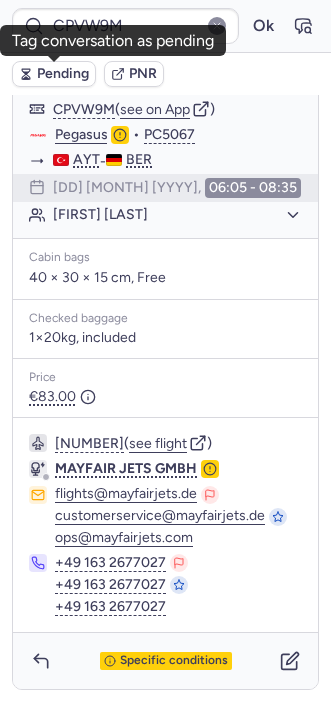 click on "Pending" at bounding box center (63, 74) 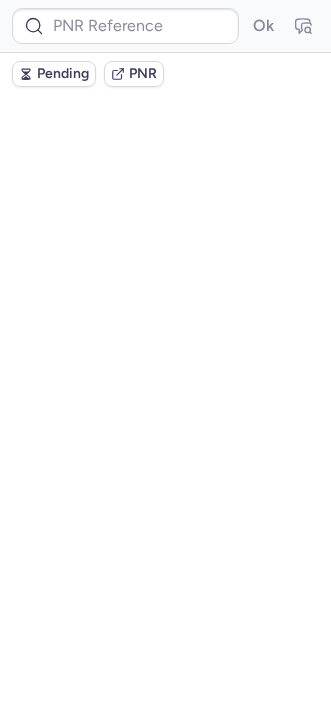 scroll, scrollTop: 0, scrollLeft: 0, axis: both 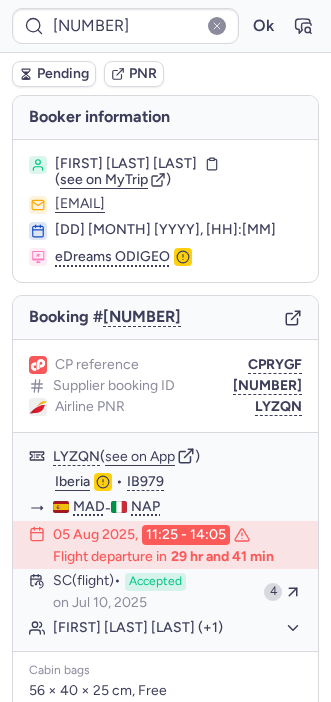 type on "CPFOBA" 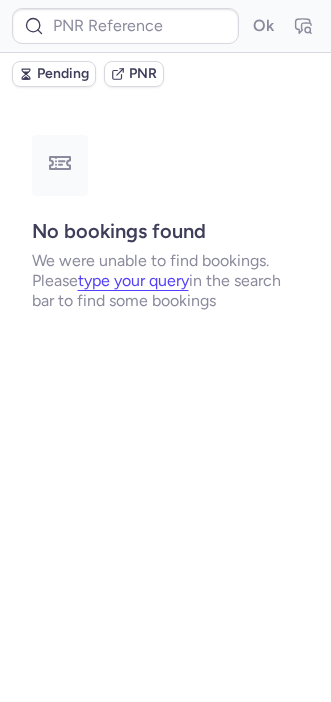type on "[NUMBER]" 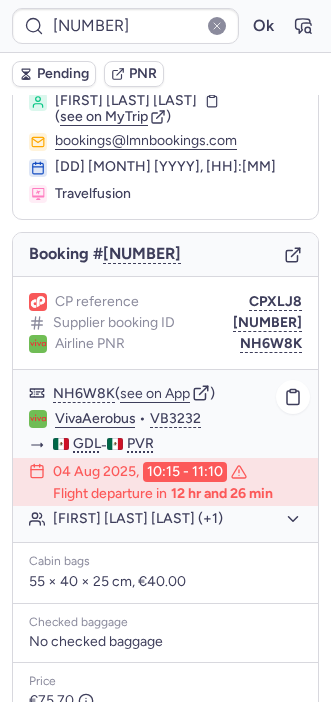 scroll, scrollTop: 52, scrollLeft: 0, axis: vertical 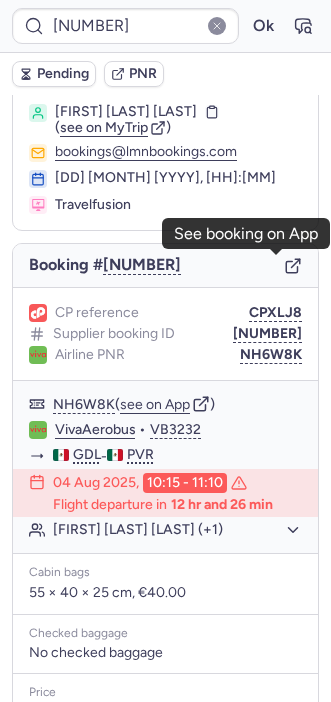 click 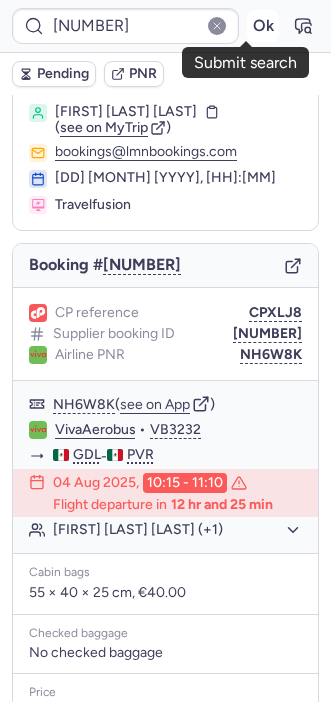 click on "Ok" at bounding box center [263, 26] 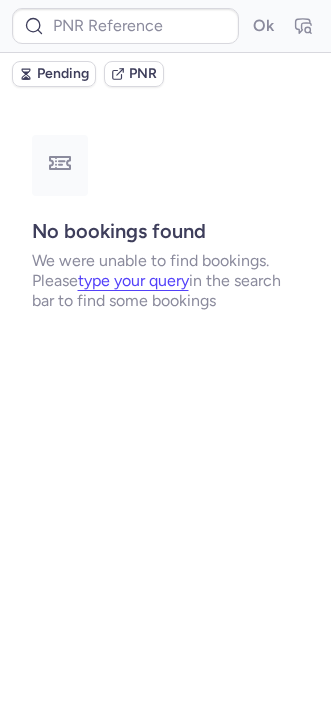 scroll, scrollTop: 0, scrollLeft: 0, axis: both 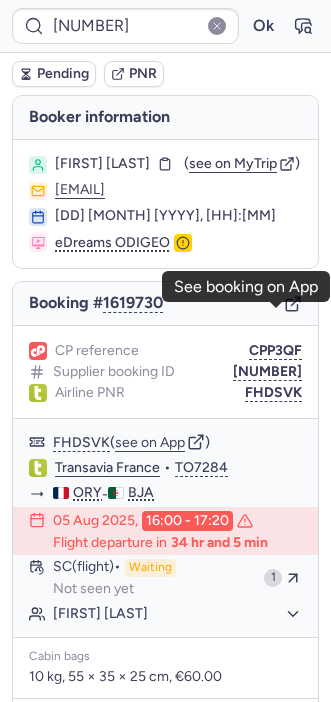 click 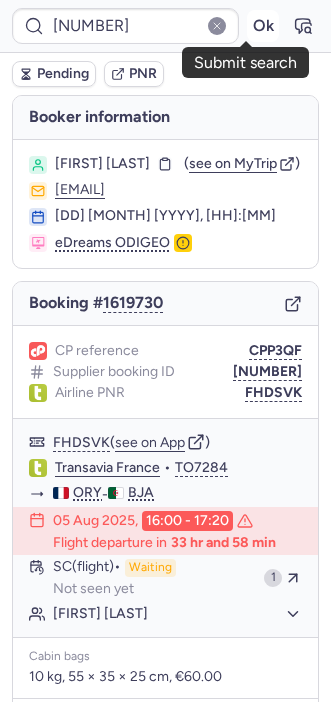 click on "Ok" at bounding box center (263, 26) 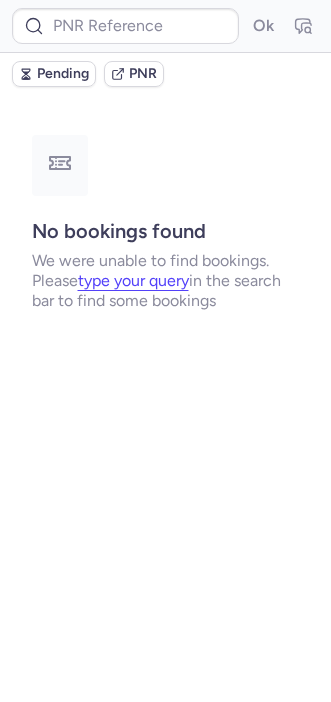 type on "CPYFEK" 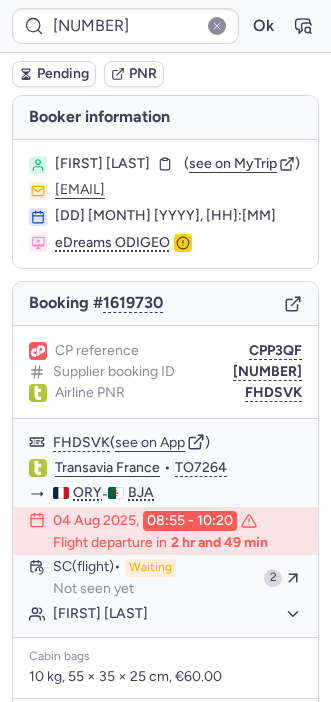 type on "CPQUEO" 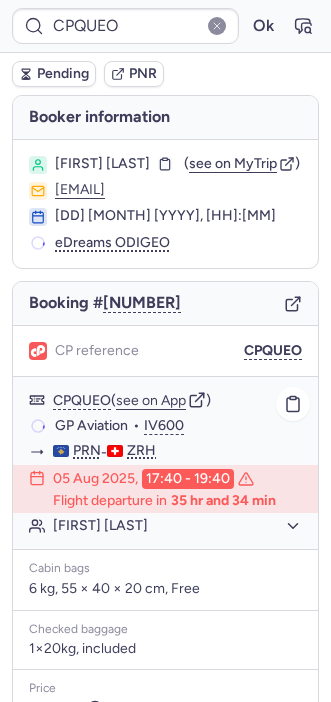 scroll, scrollTop: 258, scrollLeft: 0, axis: vertical 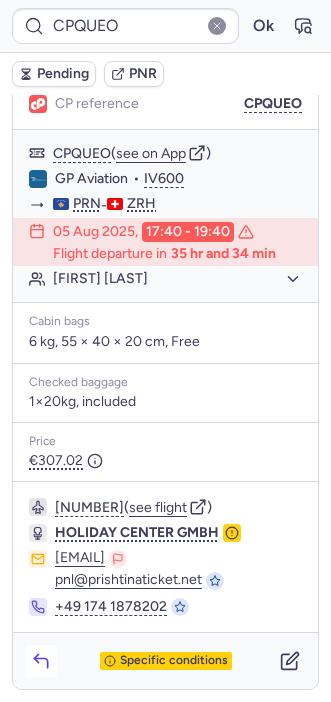 click 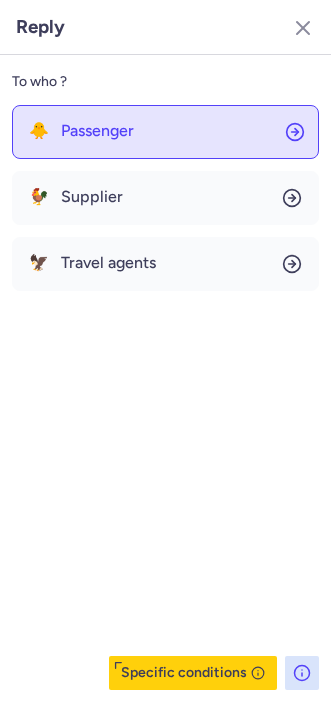 click on "🐥 Passenger" 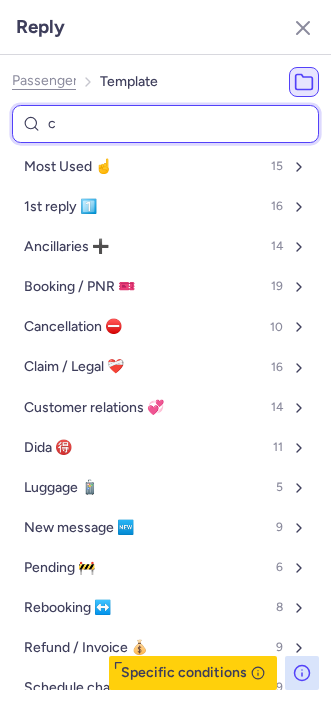 type on "ca" 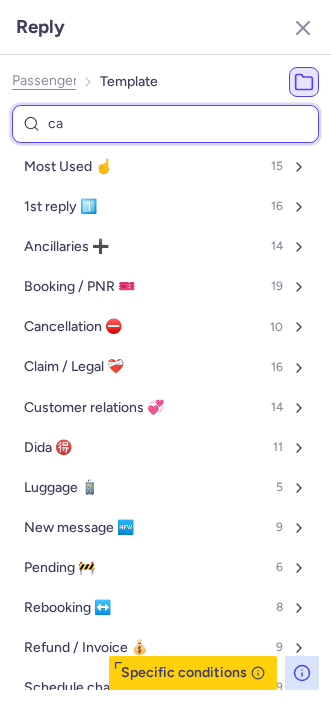 select on "en" 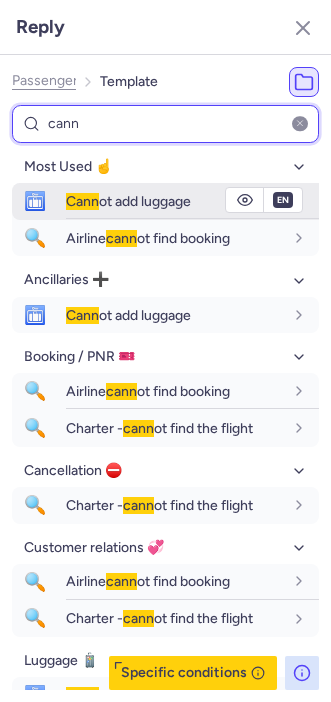 type on "cann" 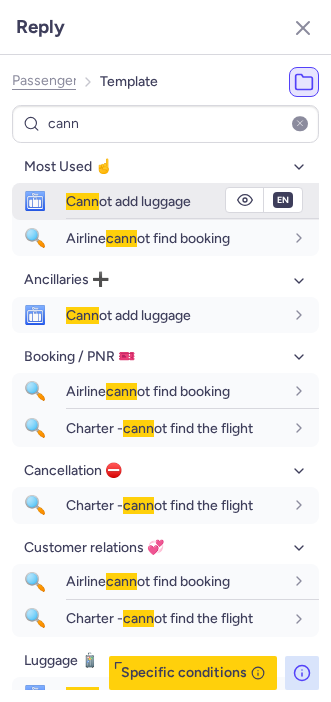 click on "🛅 Cann ot add luggage" at bounding box center (165, 201) 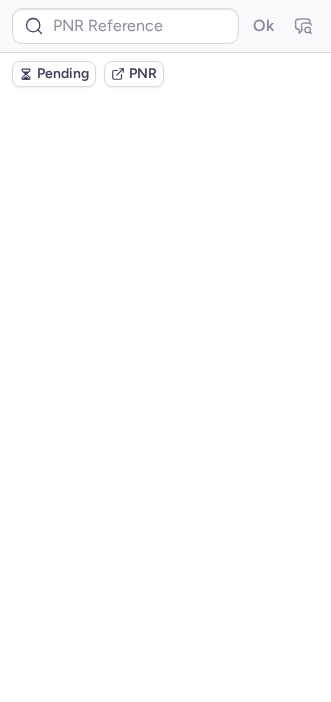 scroll, scrollTop: 0, scrollLeft: 0, axis: both 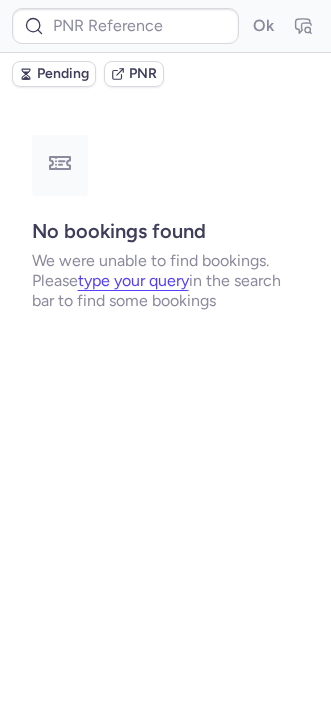 type on "CPRACF" 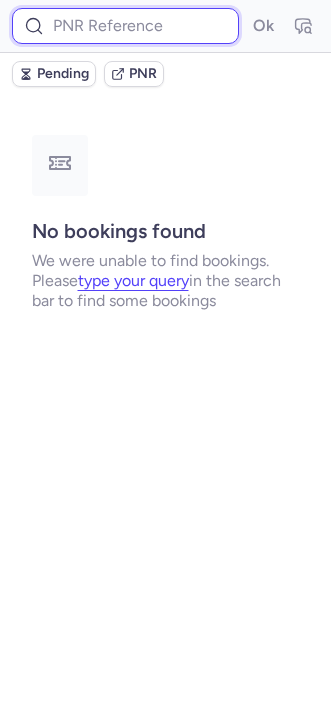 click at bounding box center [125, 26] 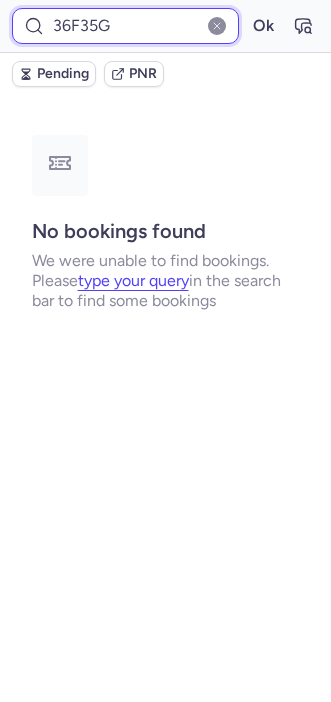 type on "36F35G" 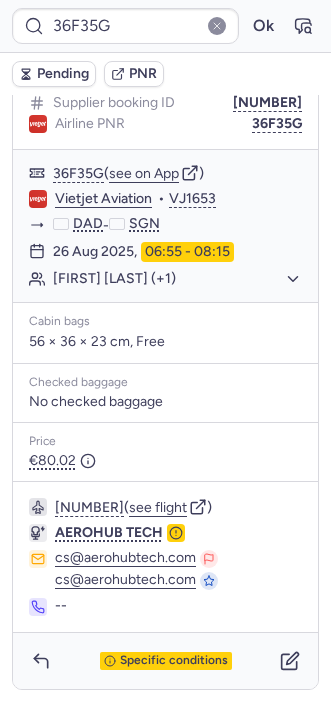scroll, scrollTop: 0, scrollLeft: 0, axis: both 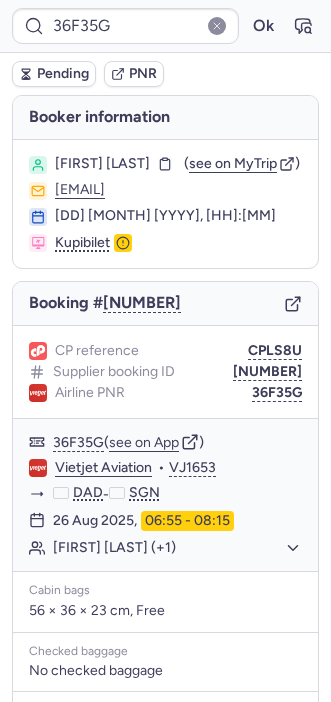 click on "Booking # [NUMBER]" at bounding box center [165, 304] 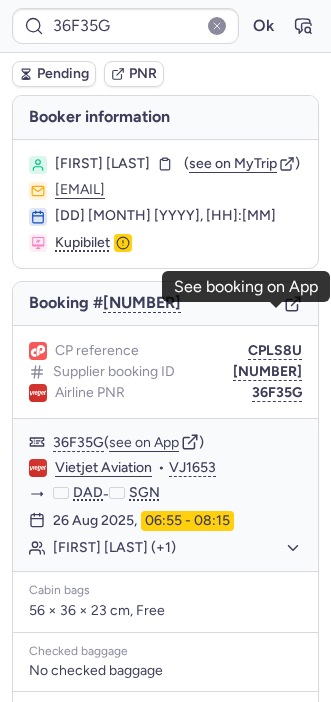 click 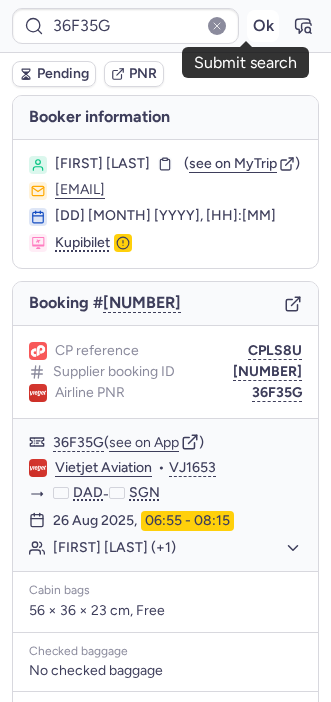 click on "Ok" at bounding box center (263, 26) 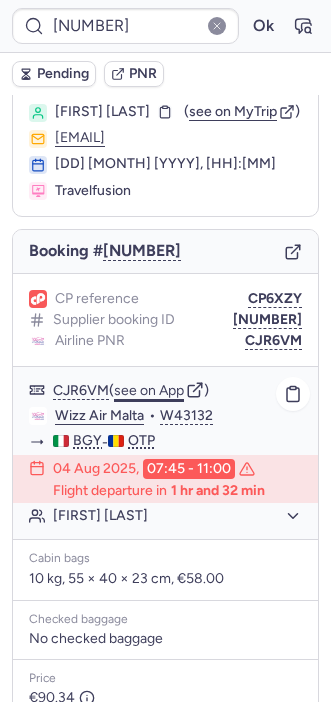 scroll, scrollTop: 0, scrollLeft: 0, axis: both 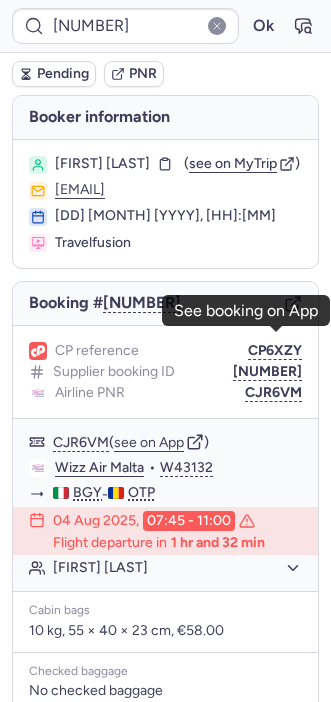 click 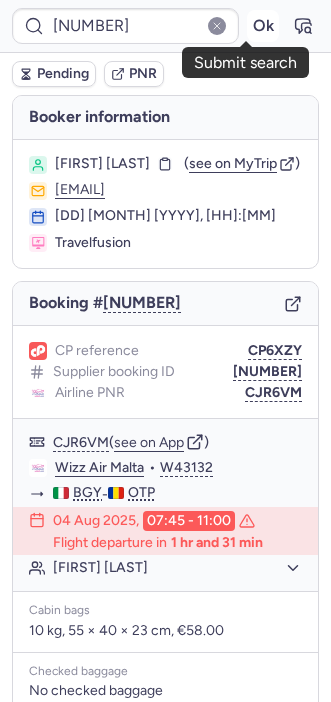 click on "Ok" at bounding box center [263, 26] 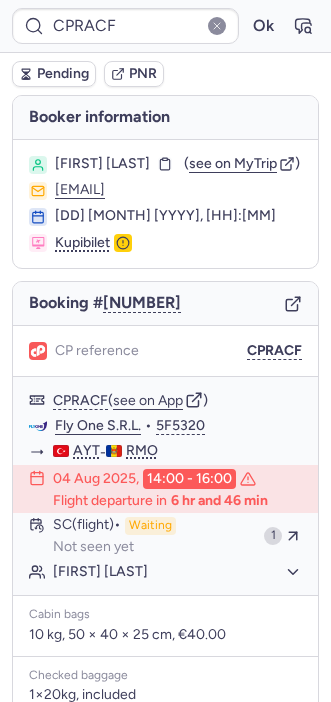type on "CPQUEO" 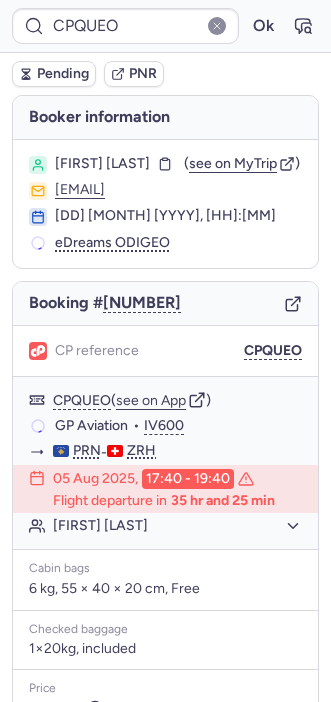 scroll, scrollTop: 258, scrollLeft: 0, axis: vertical 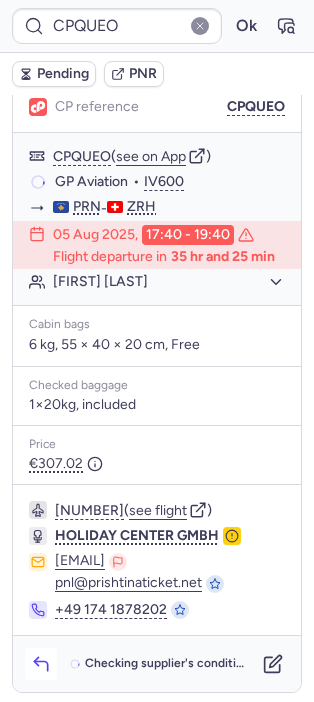 click 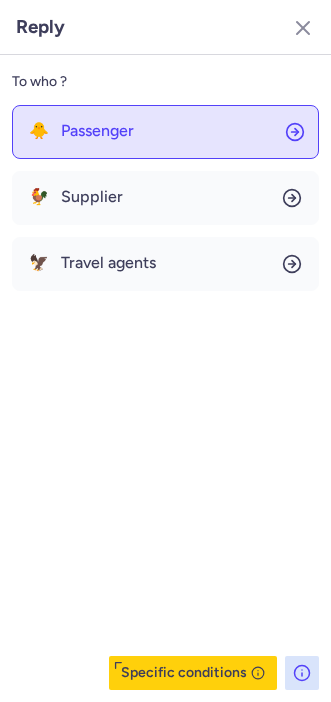 click on "🐥 Passenger" 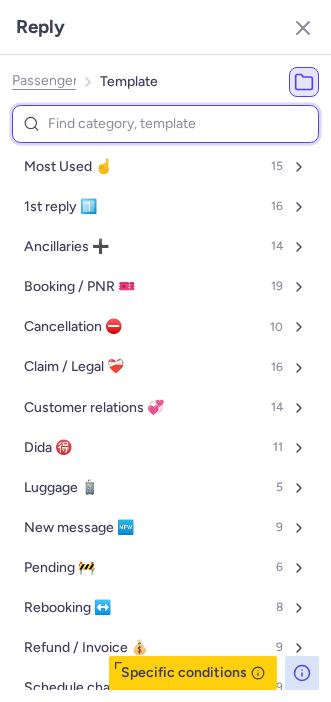 type on "c" 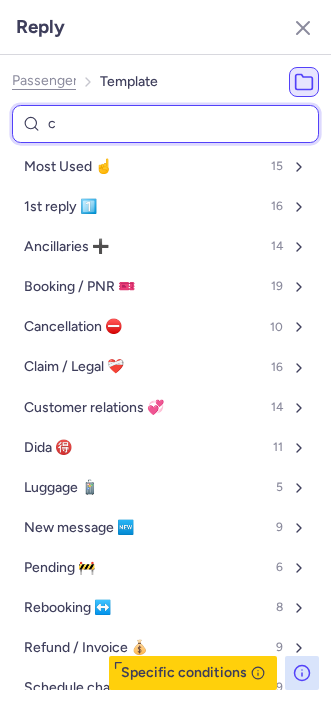 select on "en" 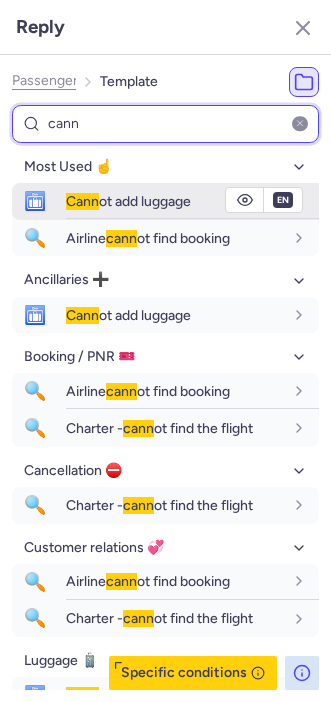 type on "cann" 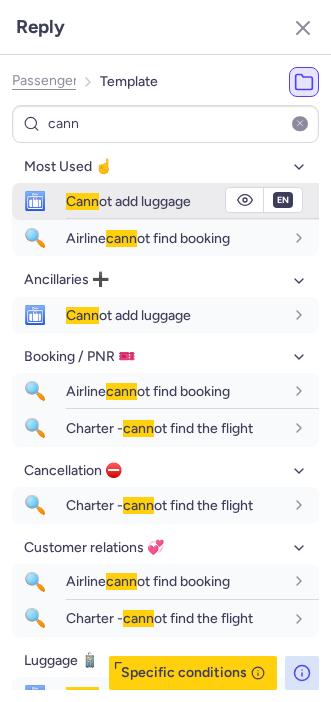 click on "🛅" at bounding box center (35, 201) 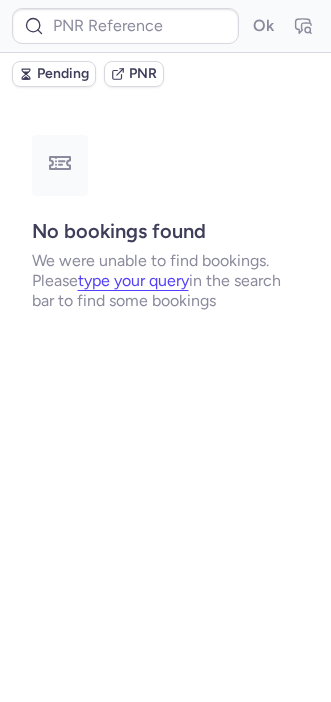 scroll, scrollTop: 0, scrollLeft: 0, axis: both 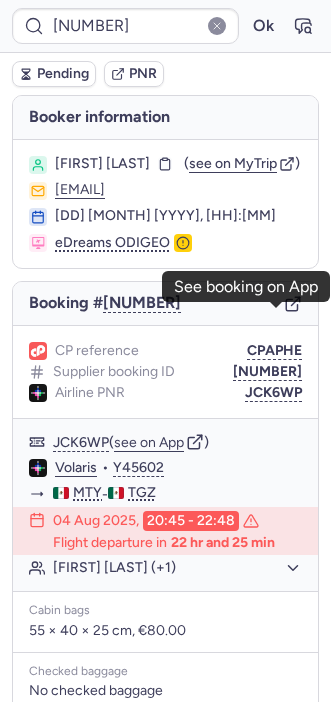 click 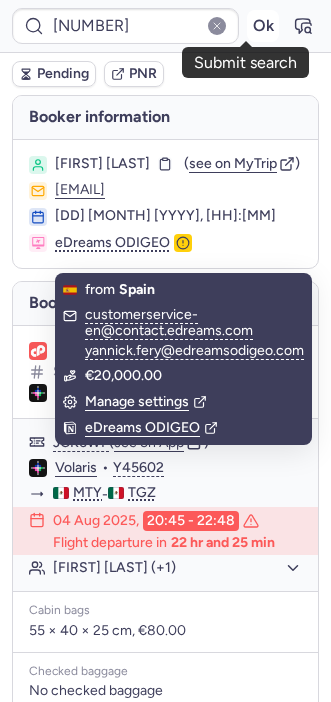 click on "Ok" at bounding box center (263, 26) 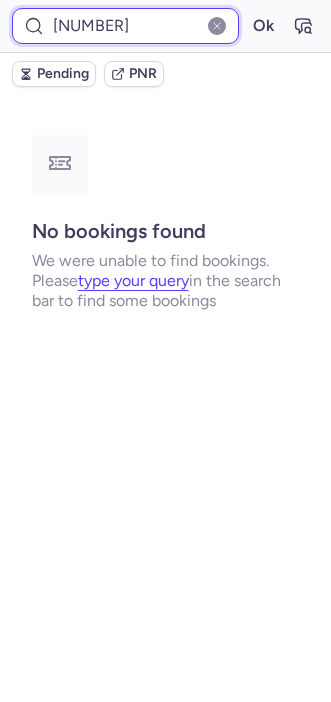 click on "[NUMBER]" at bounding box center (125, 26) 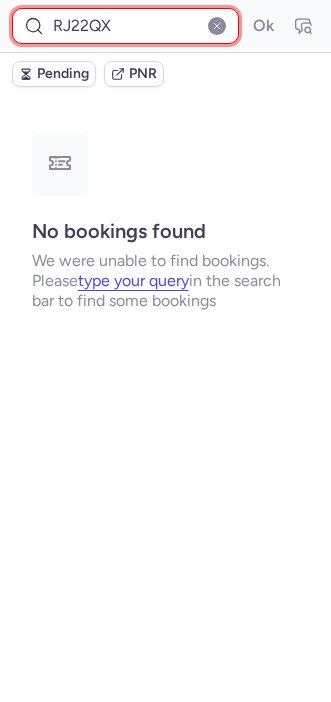 click on "RJ22QX" at bounding box center (125, 26) 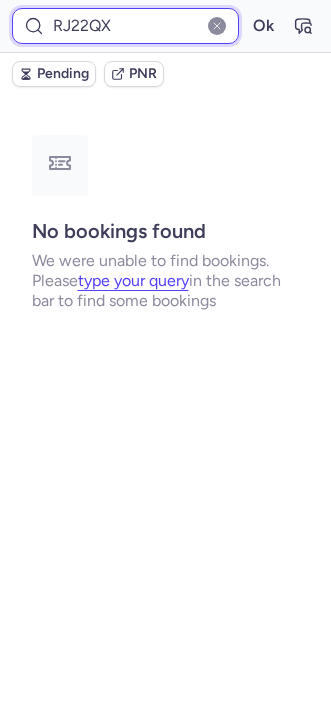 click on "Ok" at bounding box center (263, 26) 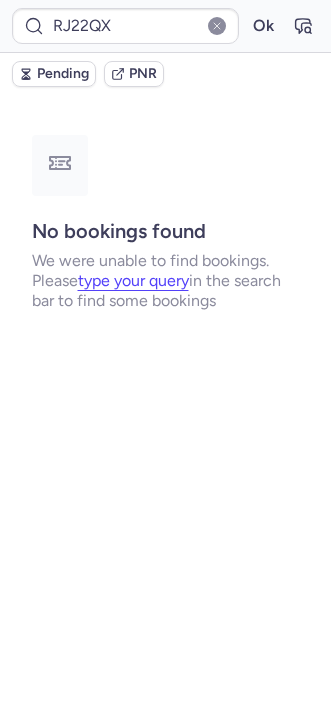 type on "[NUMBER]" 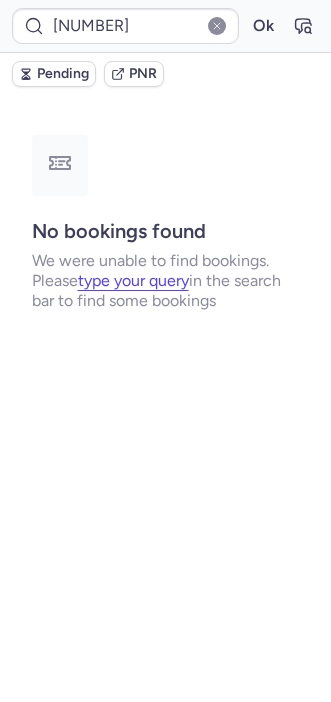type 